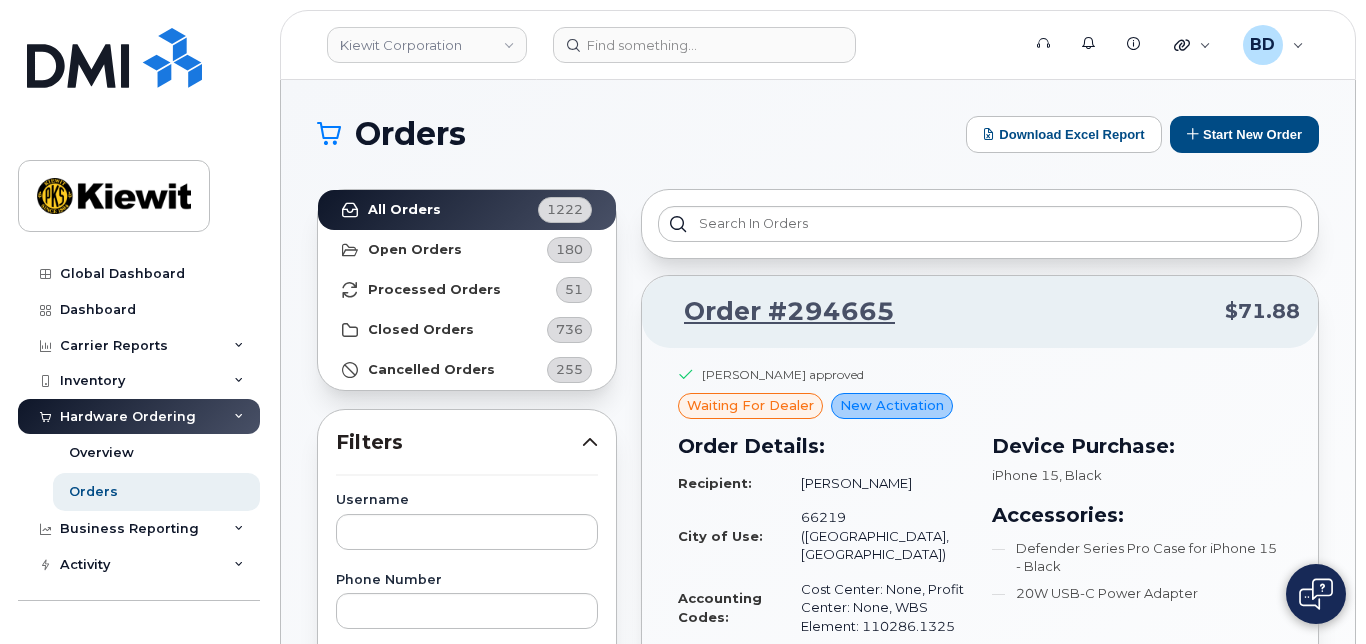scroll, scrollTop: 266, scrollLeft: 0, axis: vertical 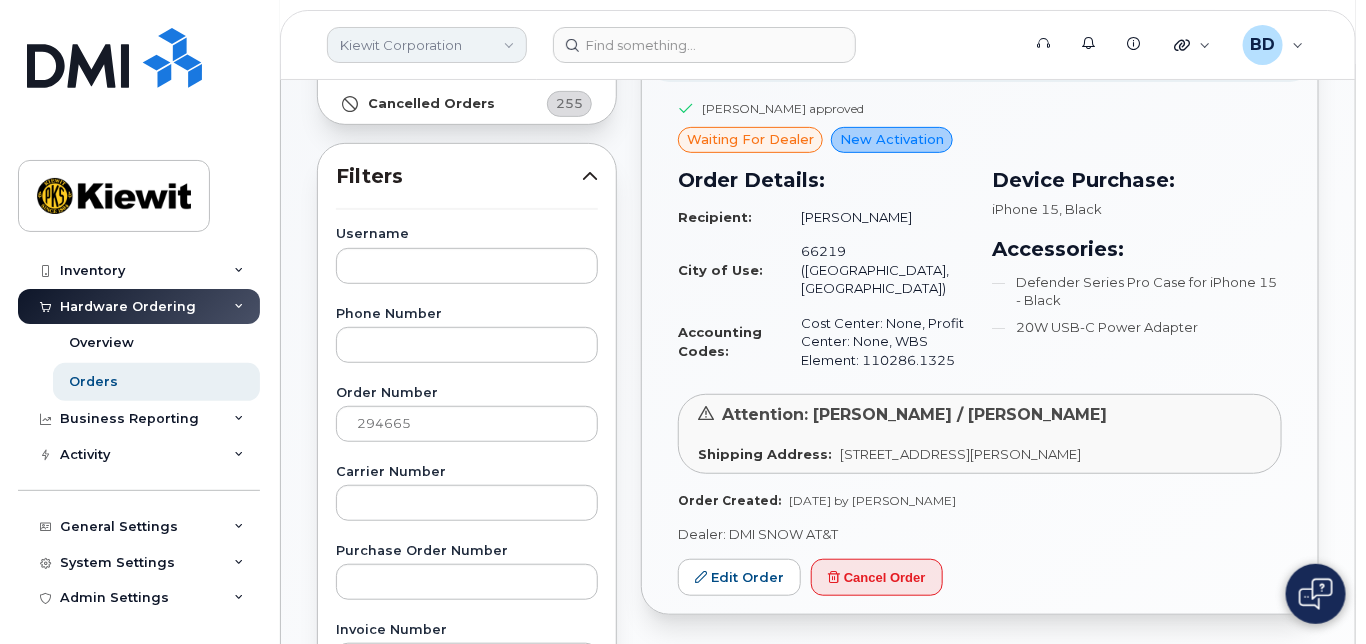 click on "Kiewit Corporation" at bounding box center (427, 45) 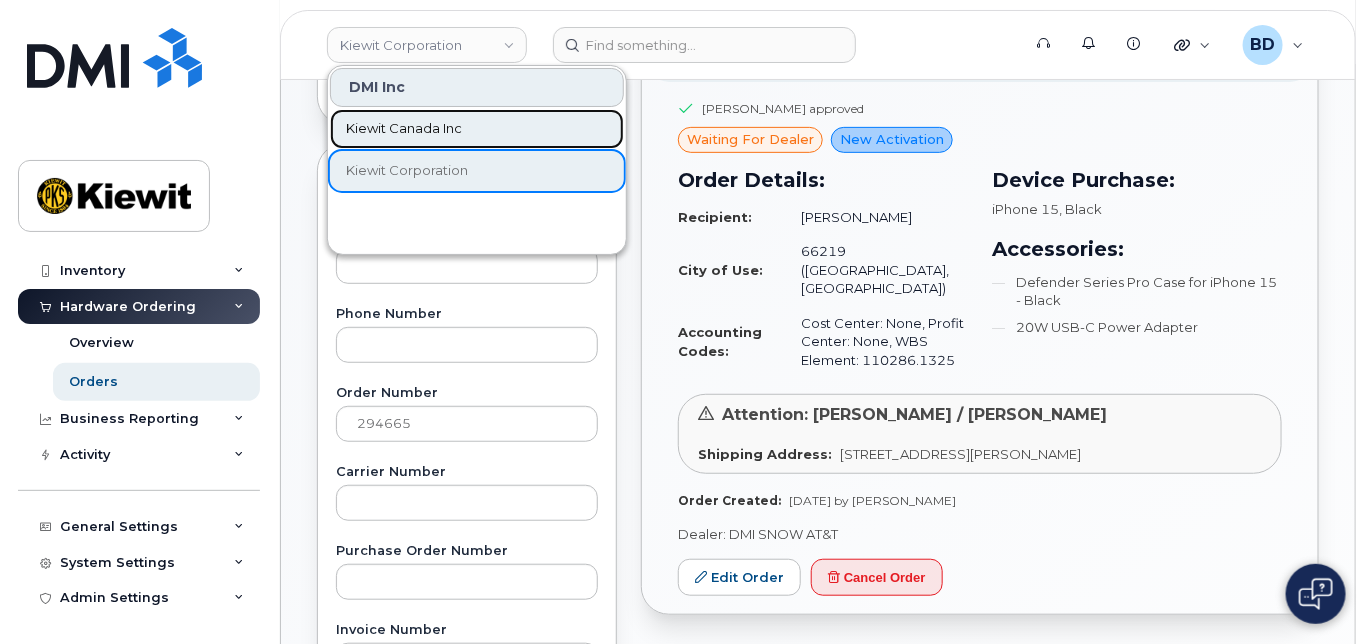 click on "Kiewit Canada Inc" at bounding box center [404, 129] 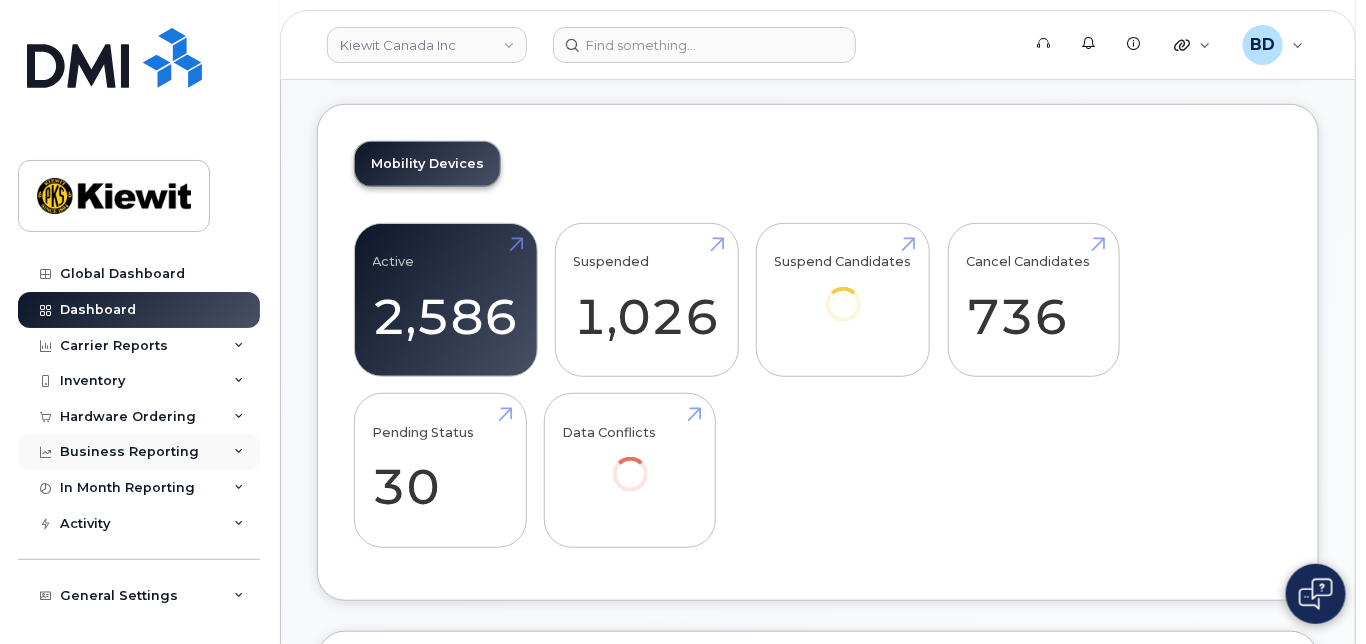 scroll, scrollTop: 469, scrollLeft: 0, axis: vertical 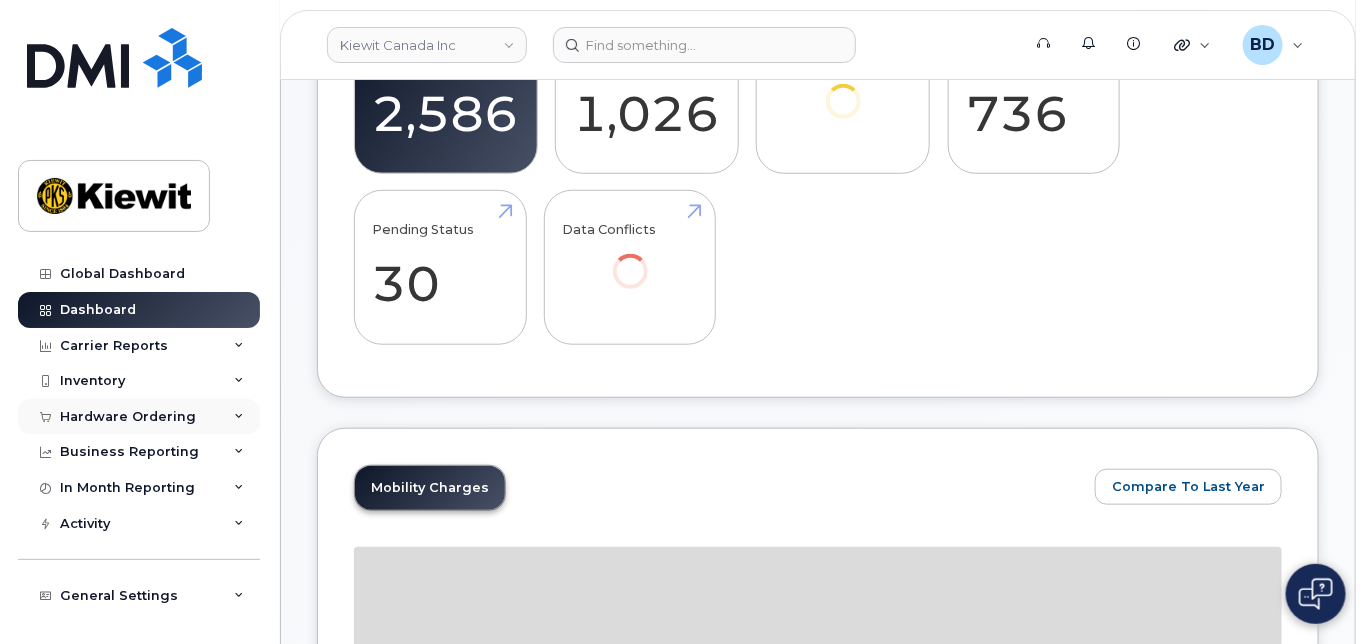 click on "Hardware Ordering" at bounding box center [139, 417] 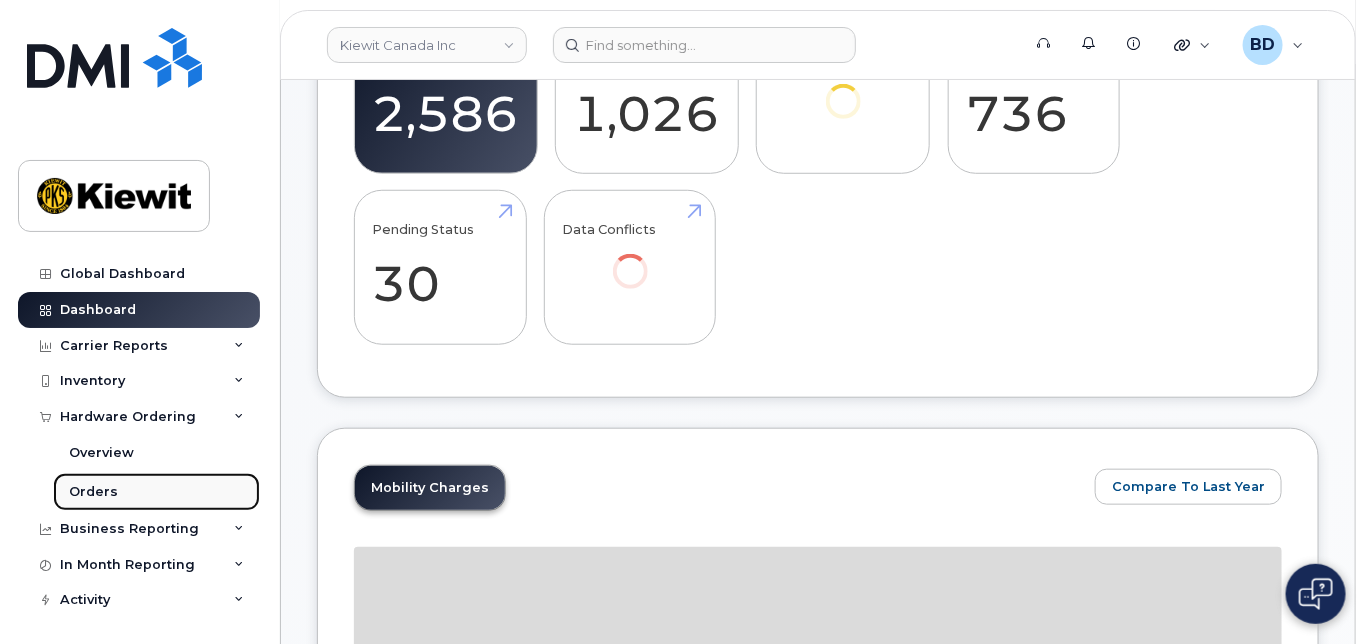 click on "Orders" at bounding box center (93, 492) 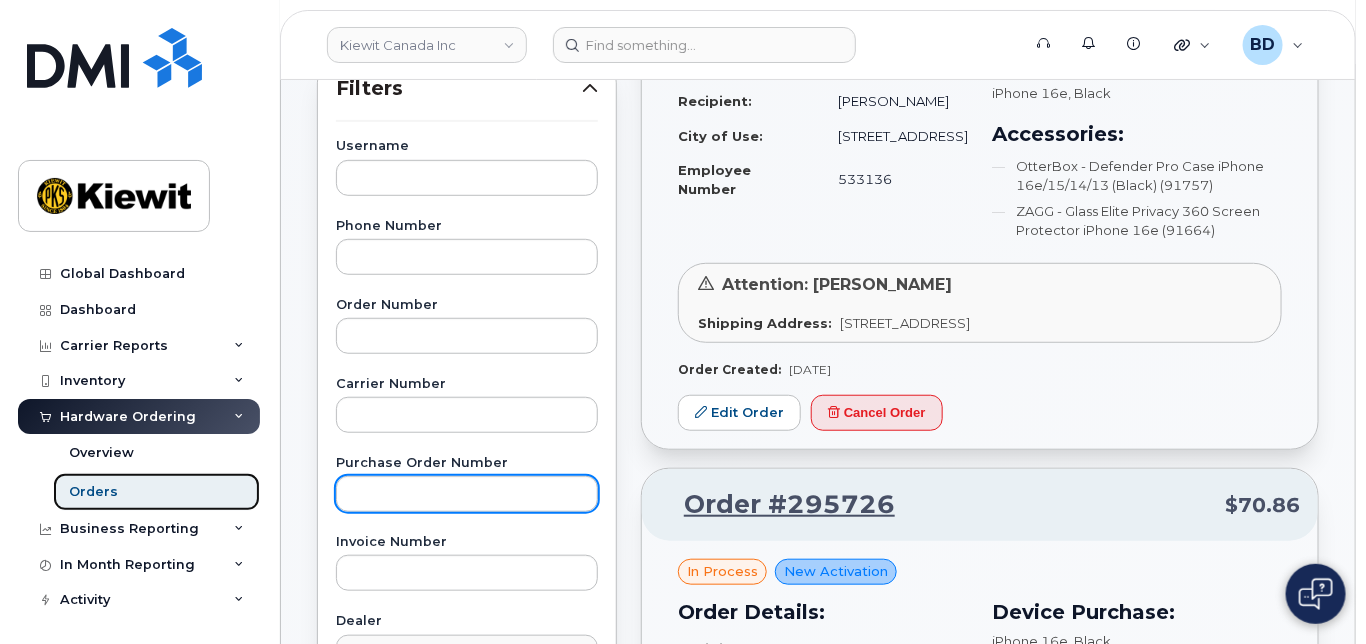scroll, scrollTop: 400, scrollLeft: 0, axis: vertical 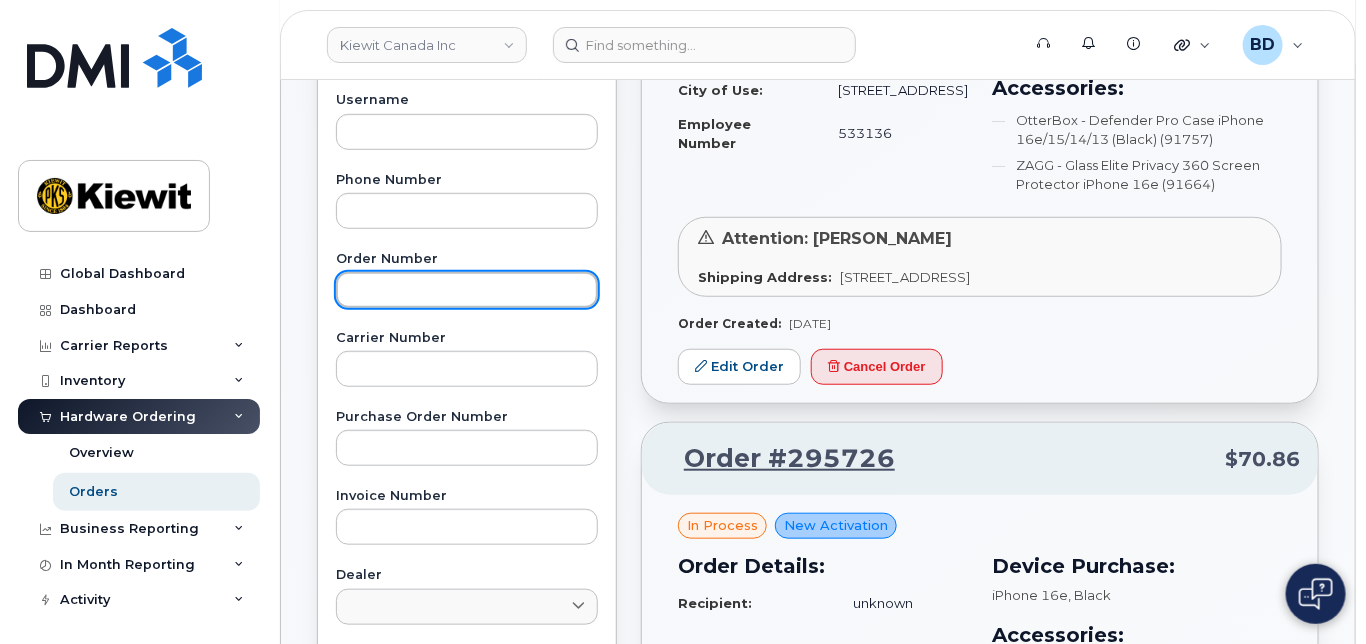 click at bounding box center (467, 290) 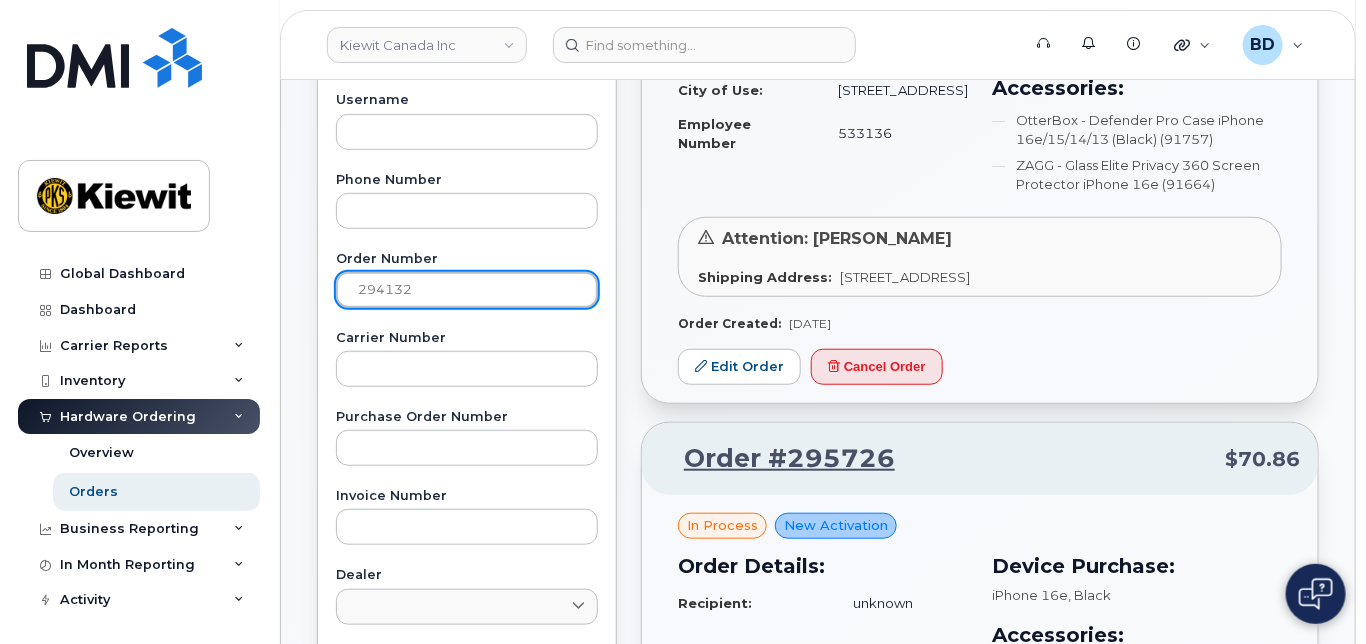 type on "294132" 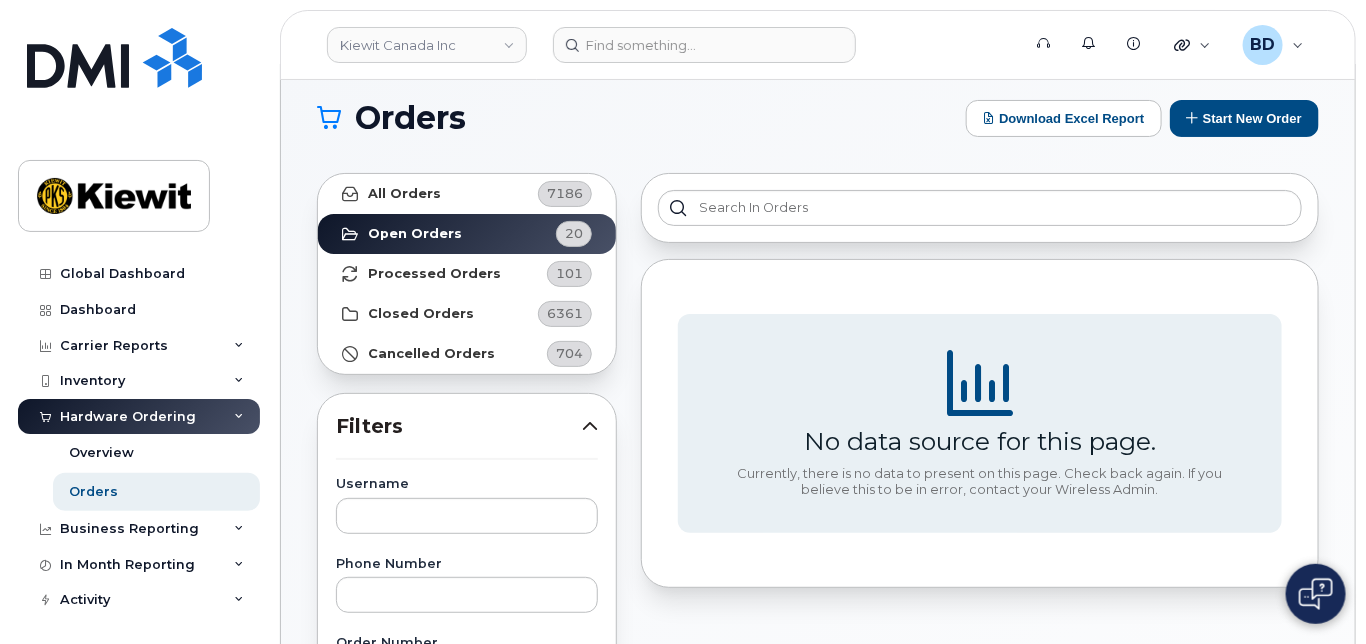 scroll, scrollTop: 0, scrollLeft: 0, axis: both 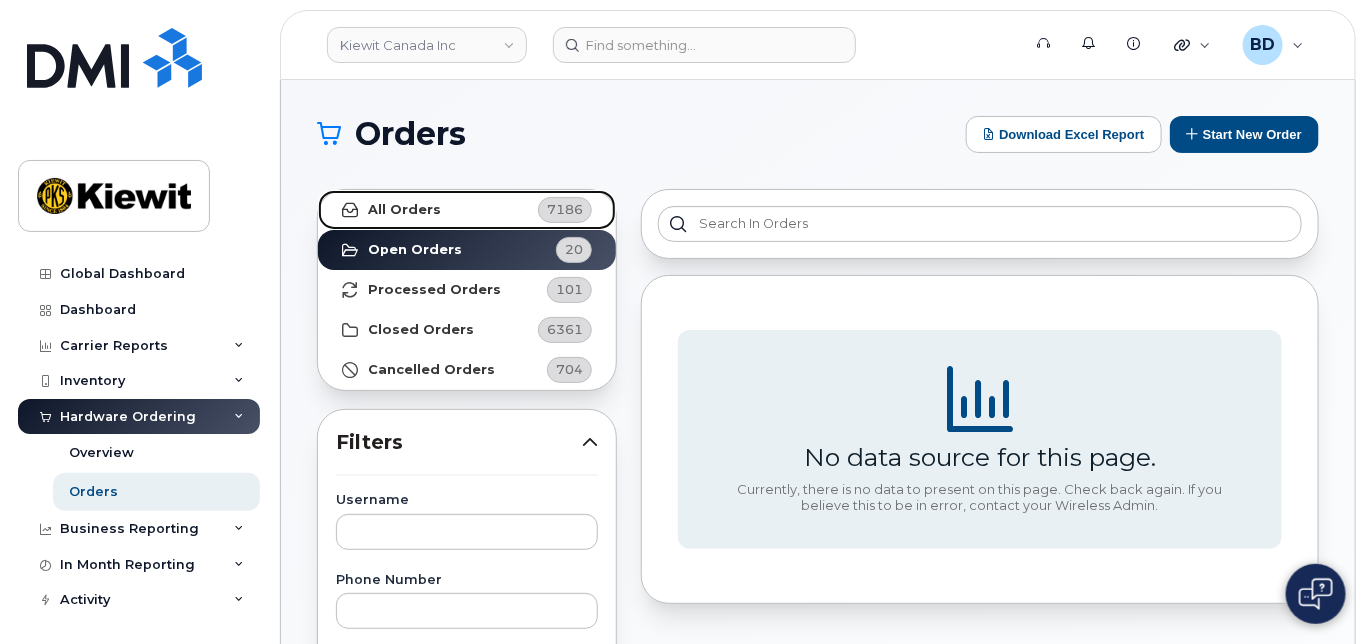 click on "All Orders 7186" at bounding box center (467, 210) 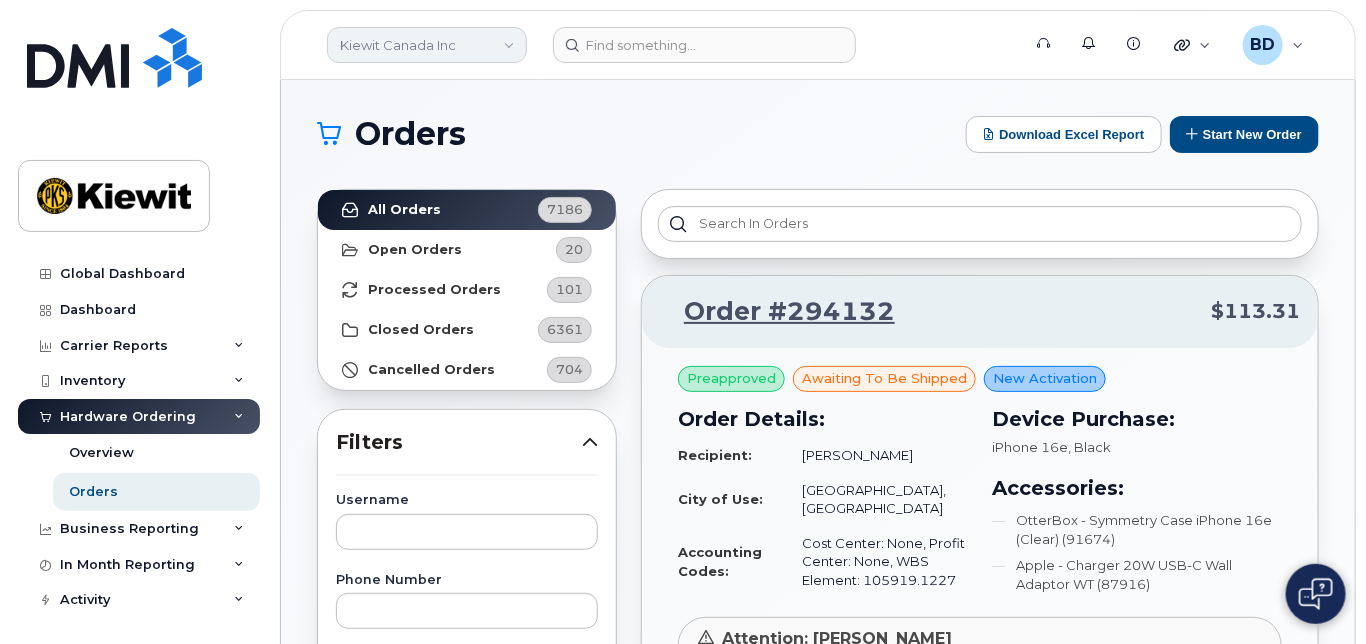 click on "Kiewit Canada Inc" at bounding box center [427, 45] 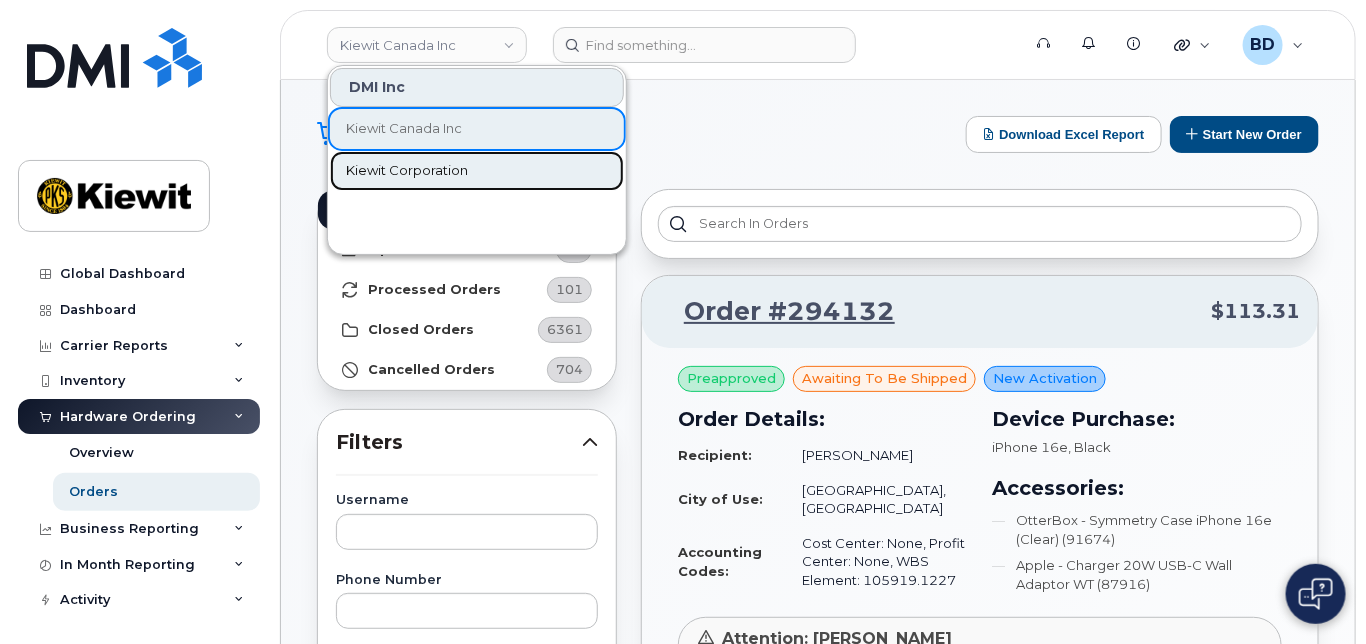 click on "Kiewit Corporation" at bounding box center (407, 171) 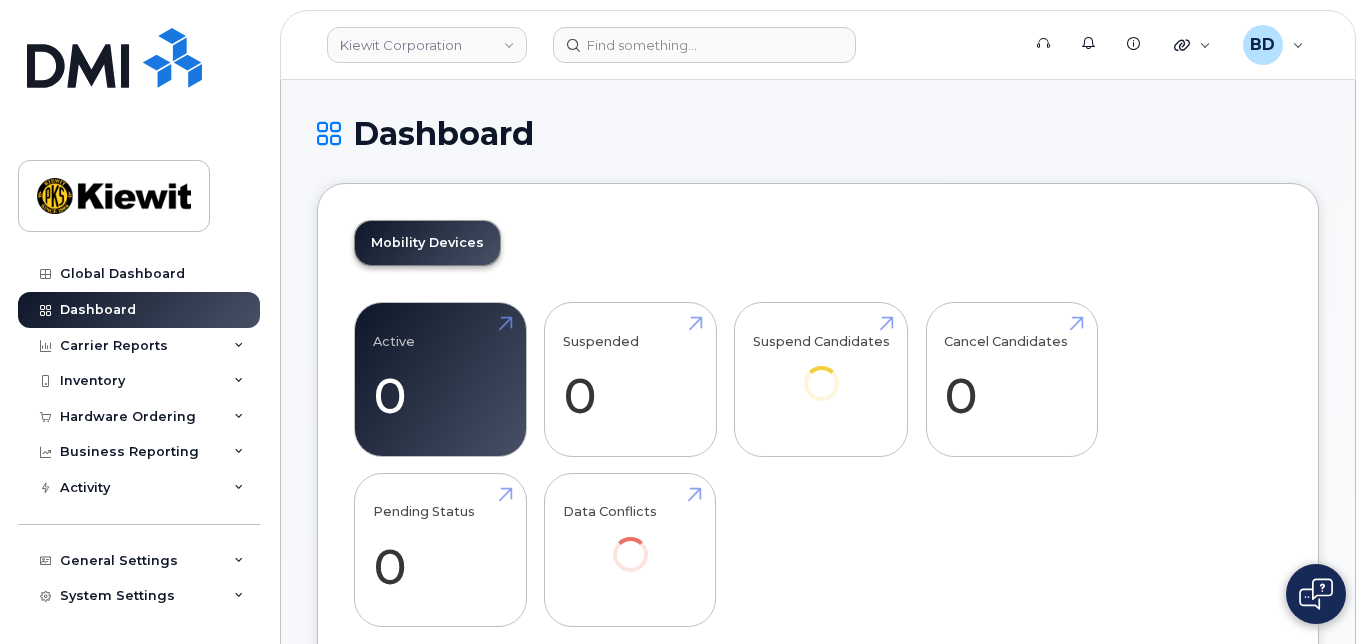 scroll, scrollTop: 0, scrollLeft: 0, axis: both 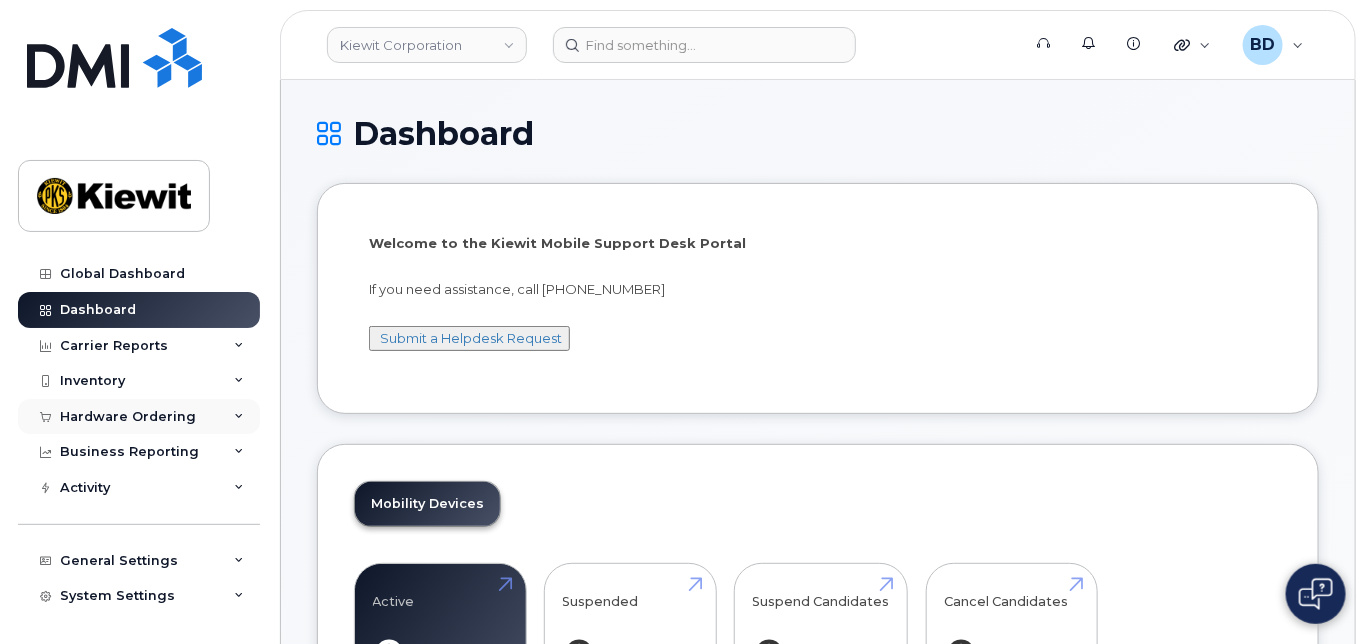 click at bounding box center (239, 417) 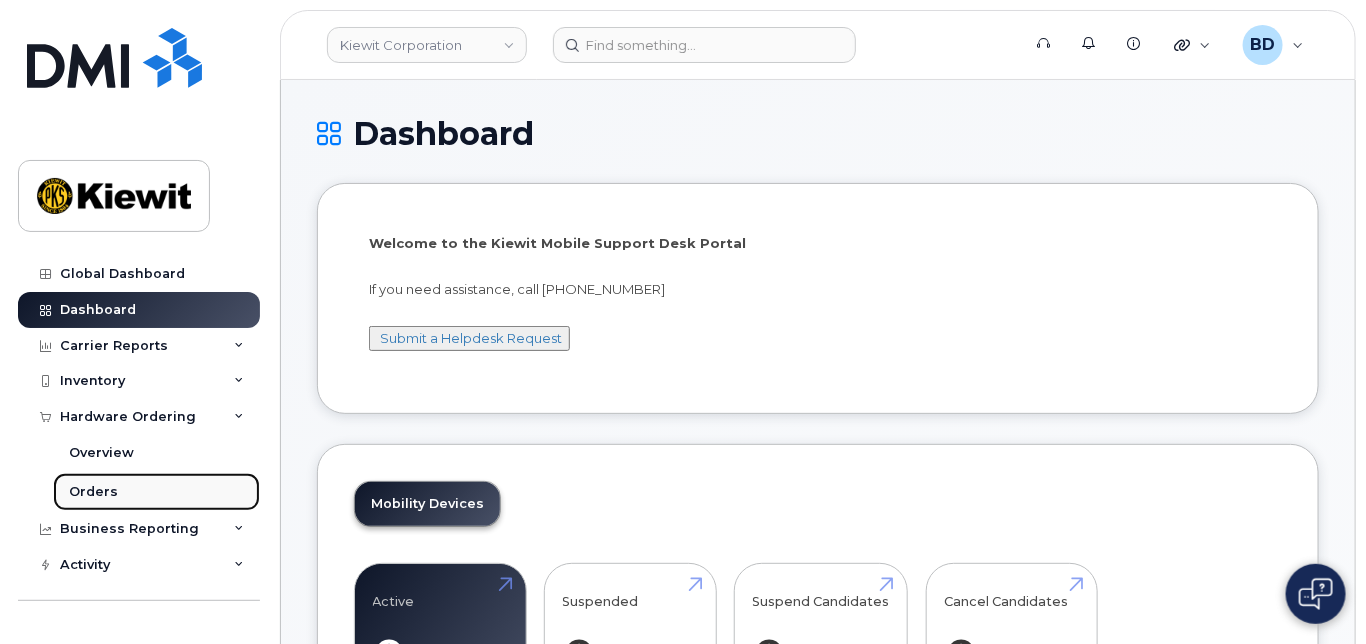 click on "Orders" at bounding box center (156, 492) 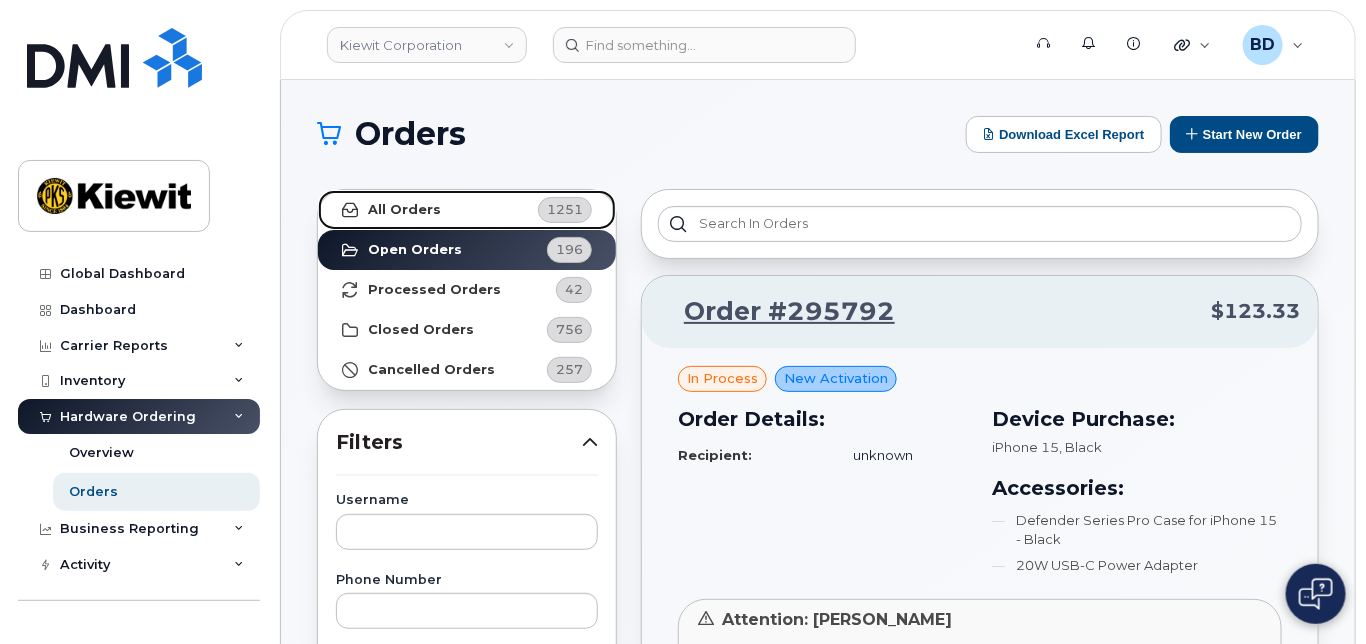 click on "All Orders 1251" at bounding box center (467, 210) 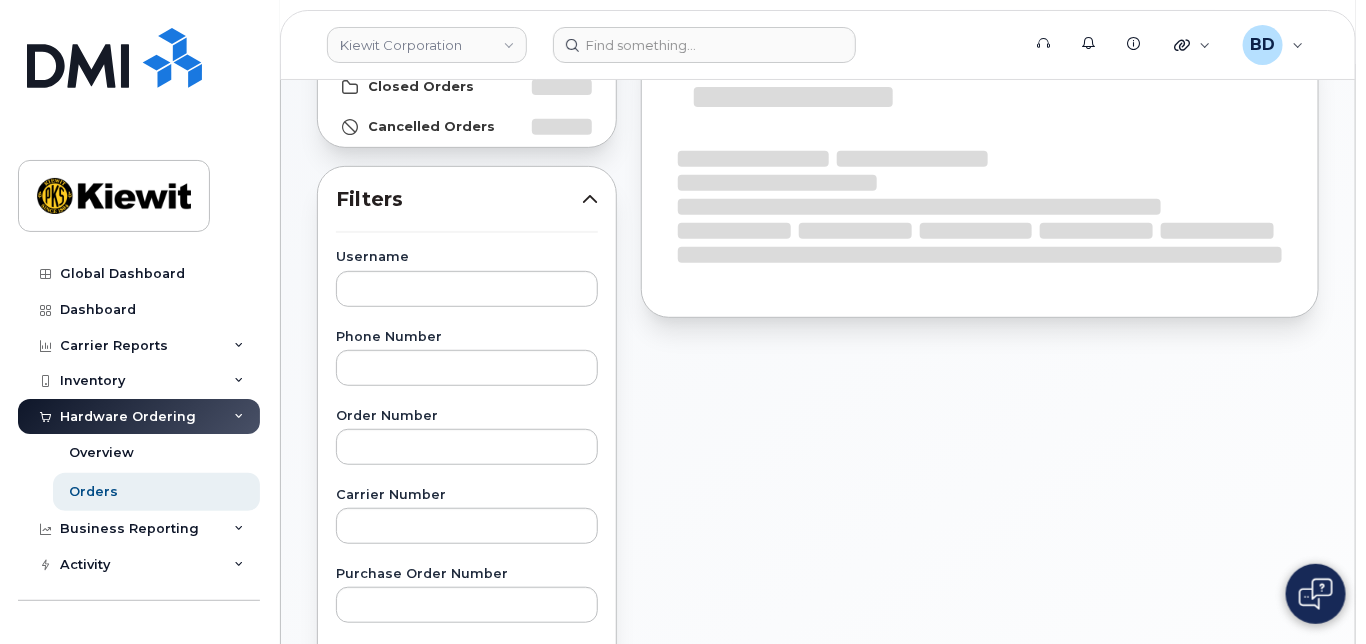 scroll, scrollTop: 266, scrollLeft: 0, axis: vertical 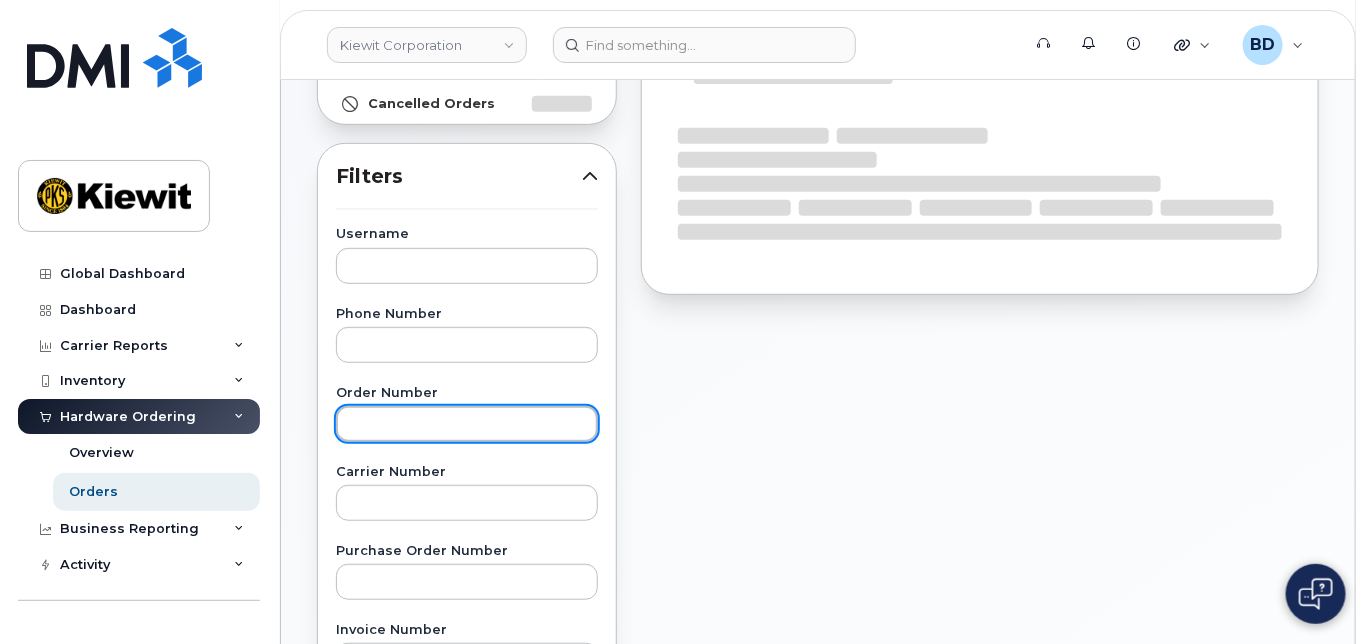 click at bounding box center [467, 424] 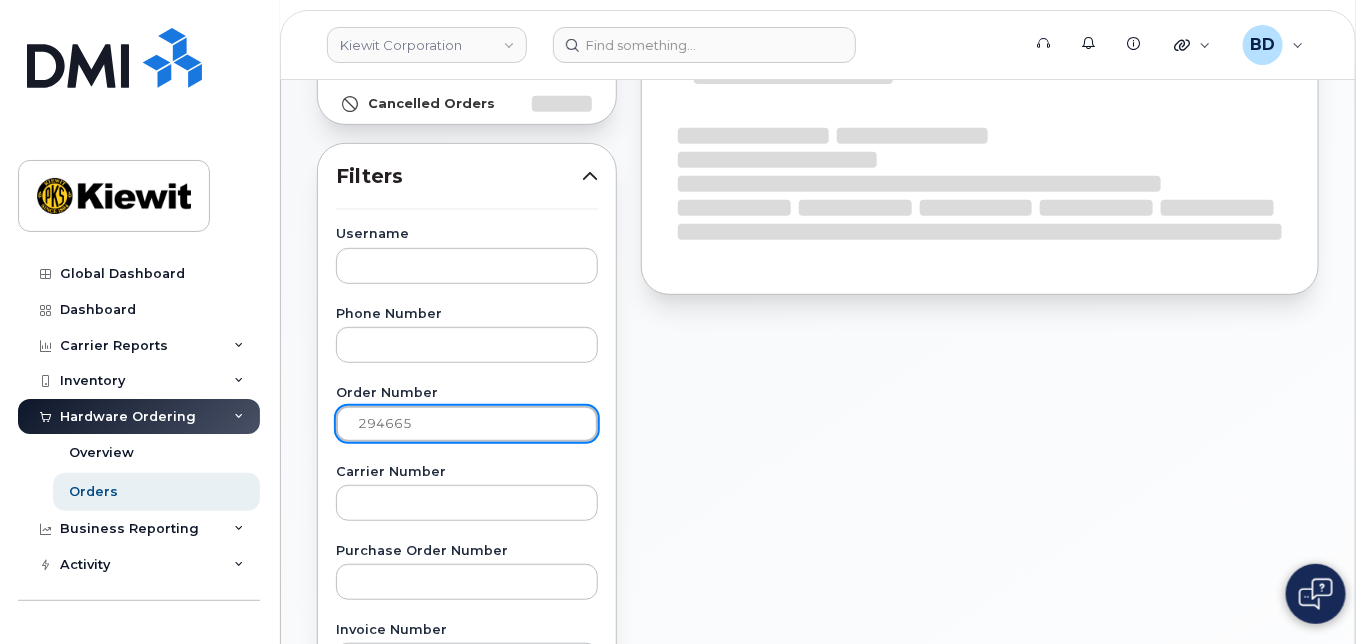 click on "Loading..." at bounding box center [467, 1241] 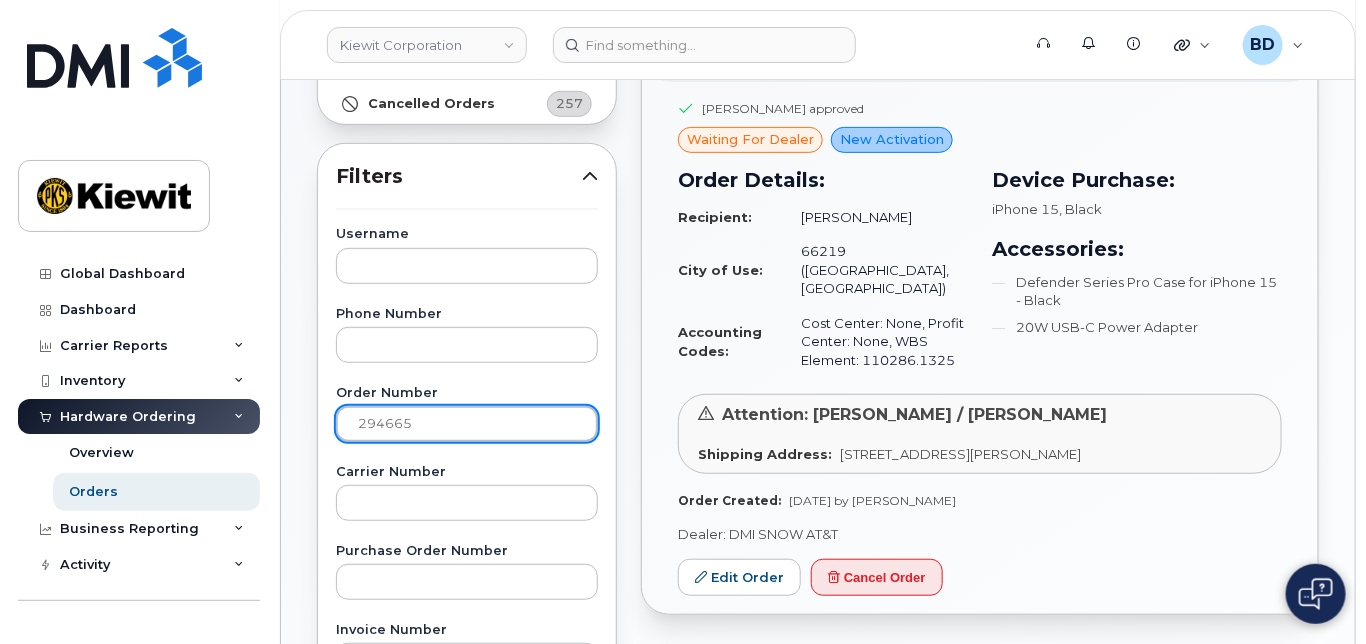 drag, startPoint x: 429, startPoint y: 427, endPoint x: 148, endPoint y: 423, distance: 281.02847 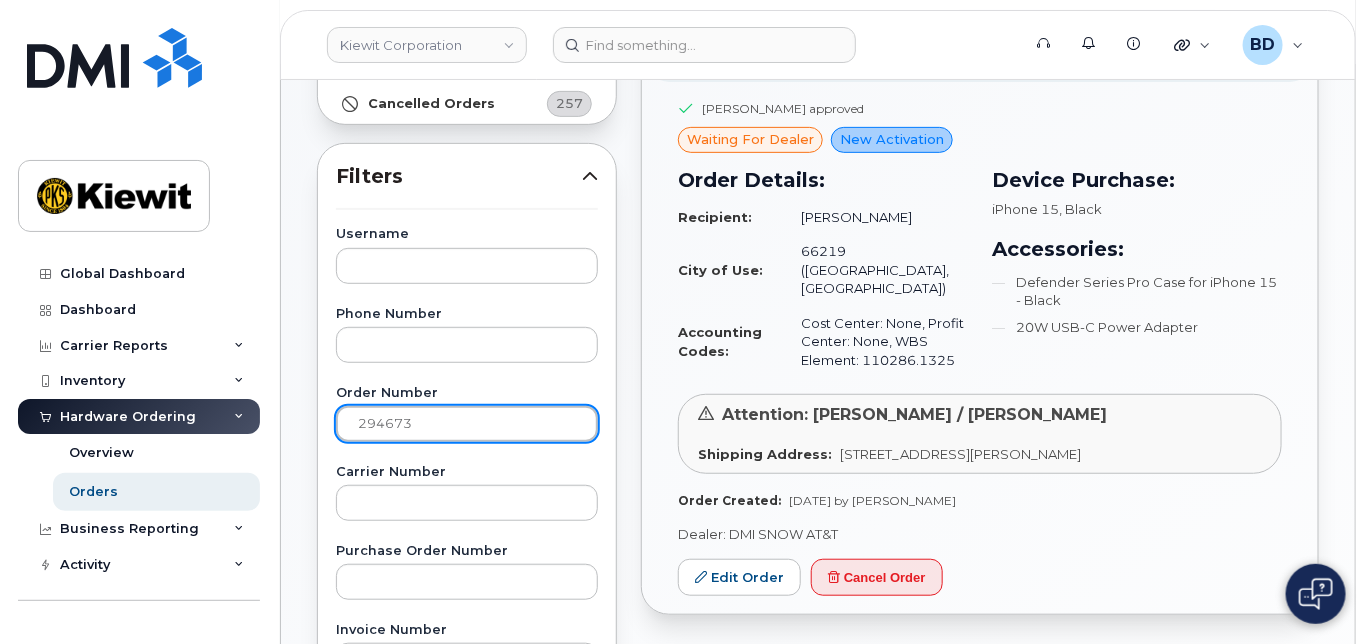 type on "294673" 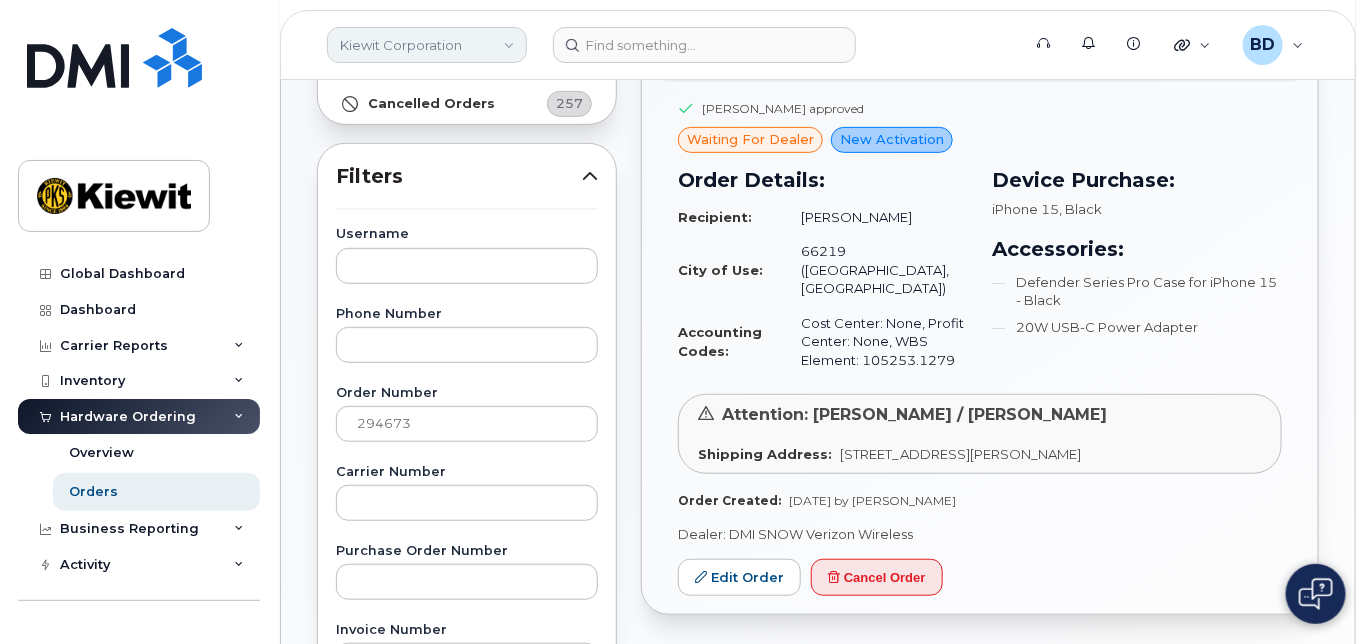 click on "Kiewit Corporation" at bounding box center (427, 45) 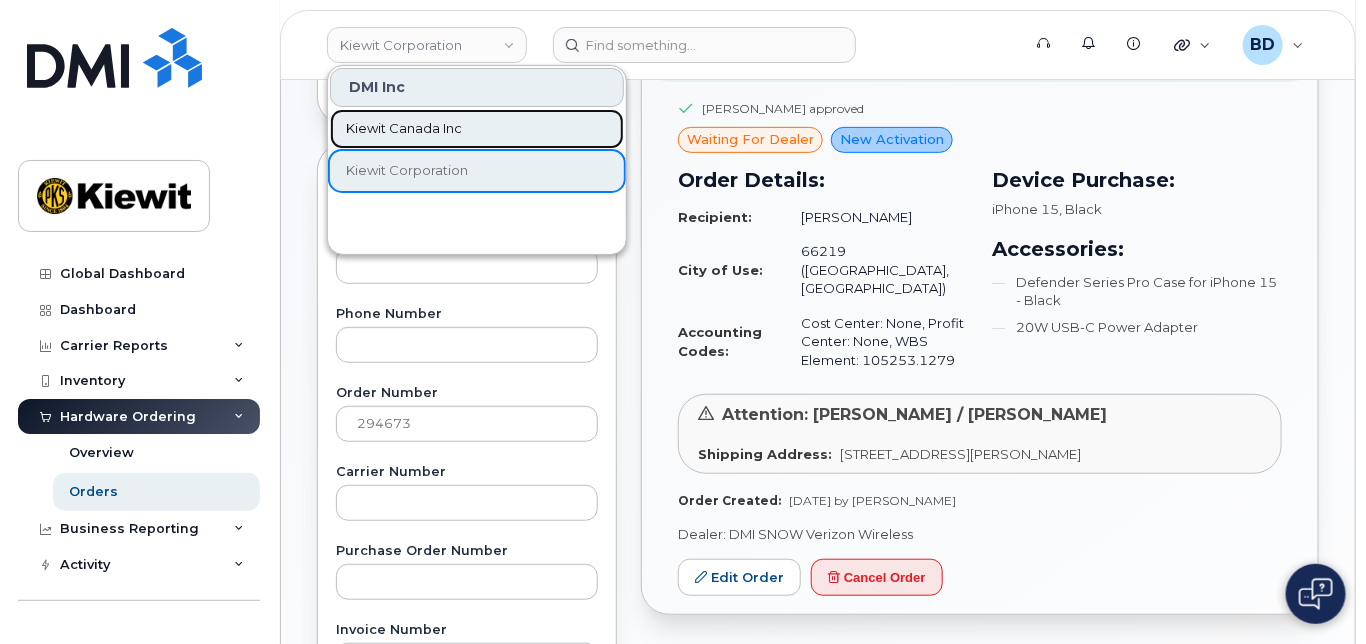 click on "Kiewit Canada Inc" at bounding box center (404, 129) 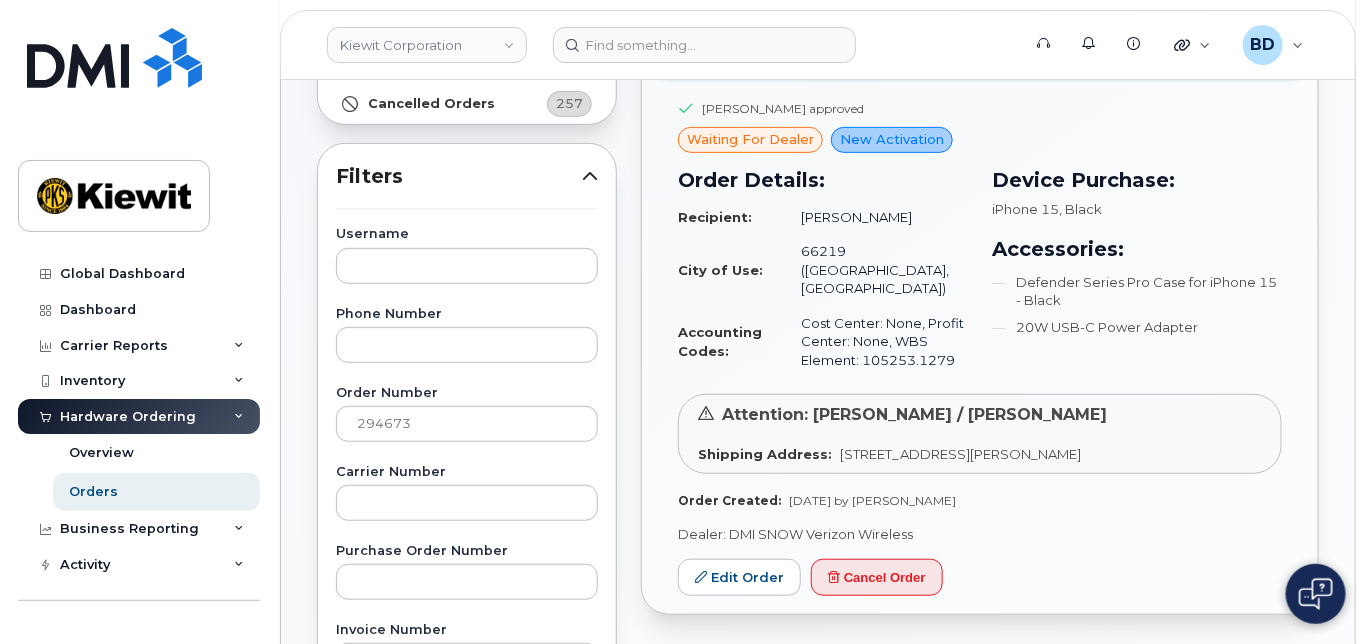 click on "Hardware Ordering" at bounding box center [128, 417] 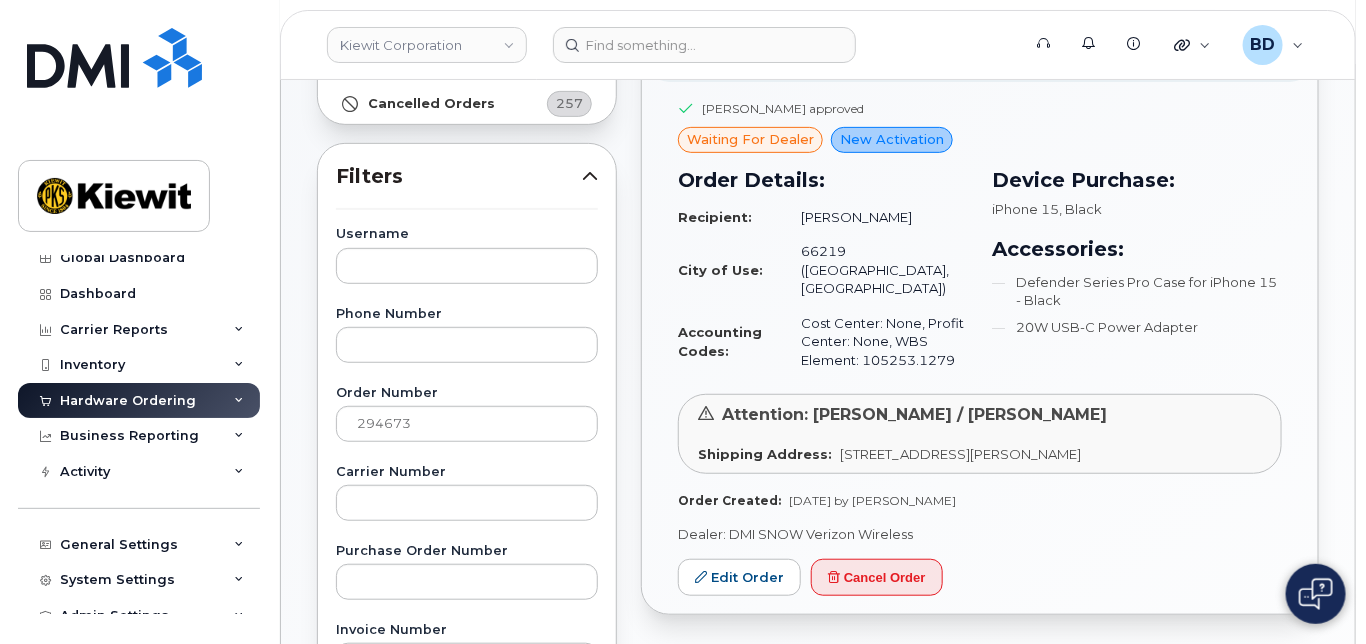 scroll, scrollTop: 0, scrollLeft: 0, axis: both 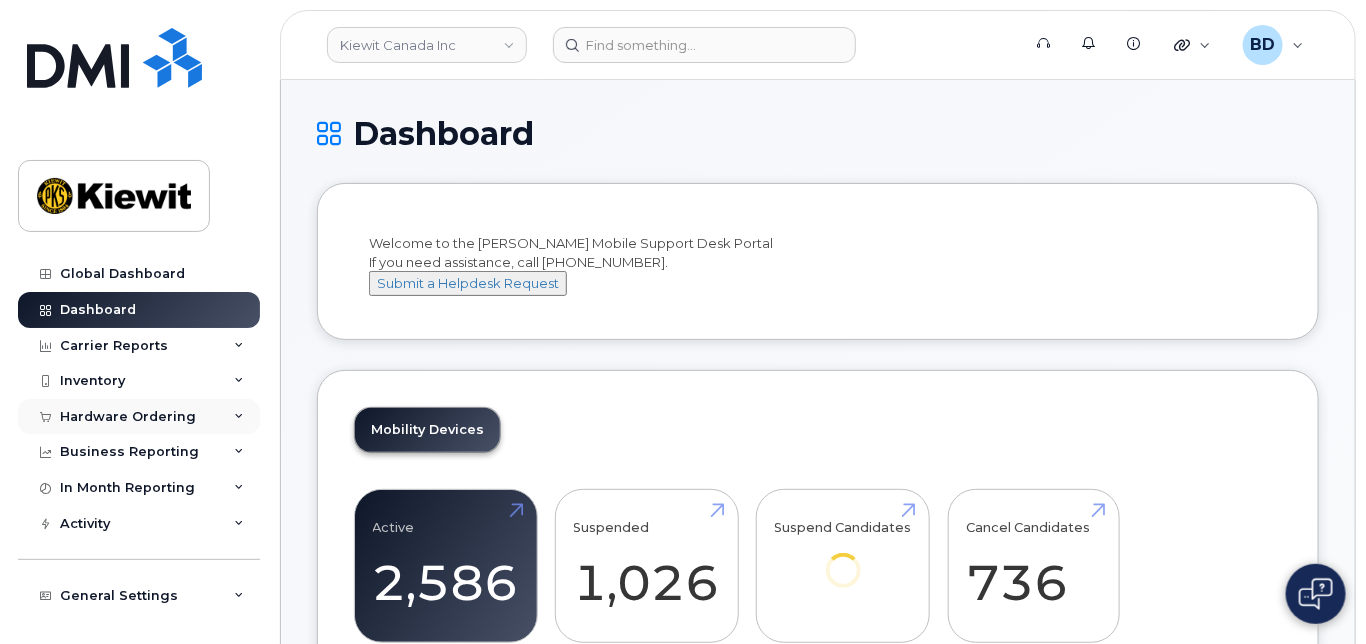 click at bounding box center (239, 417) 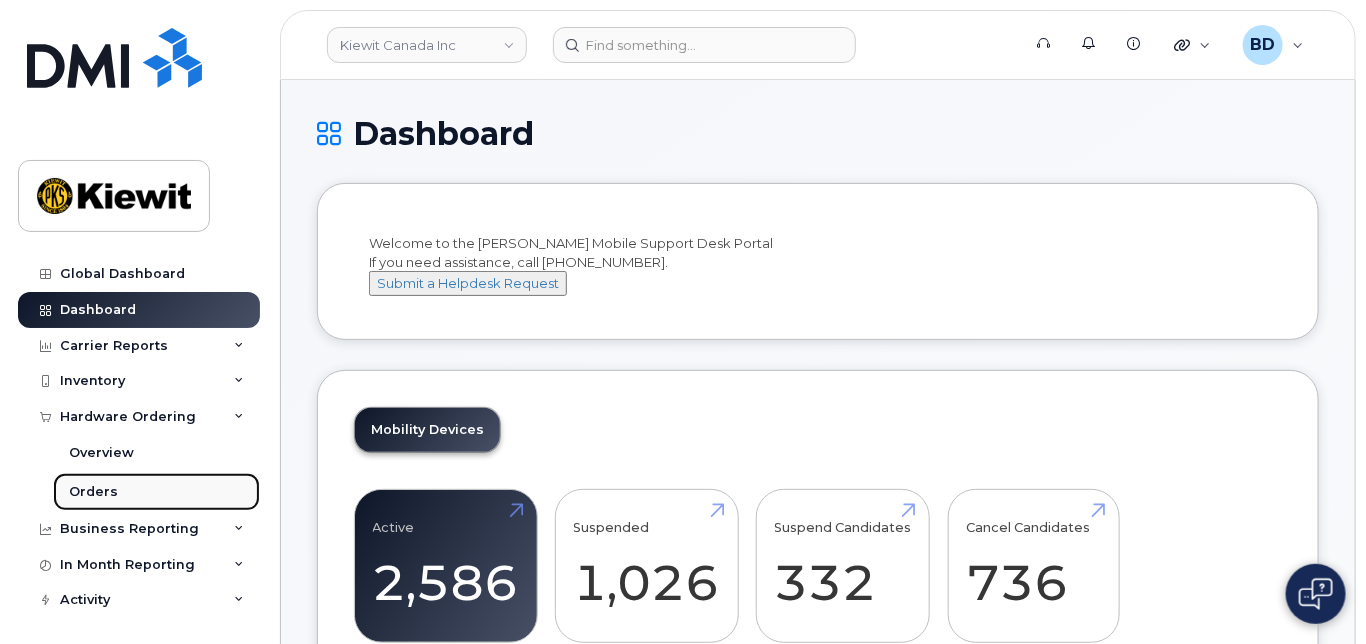click on "Orders" at bounding box center (156, 492) 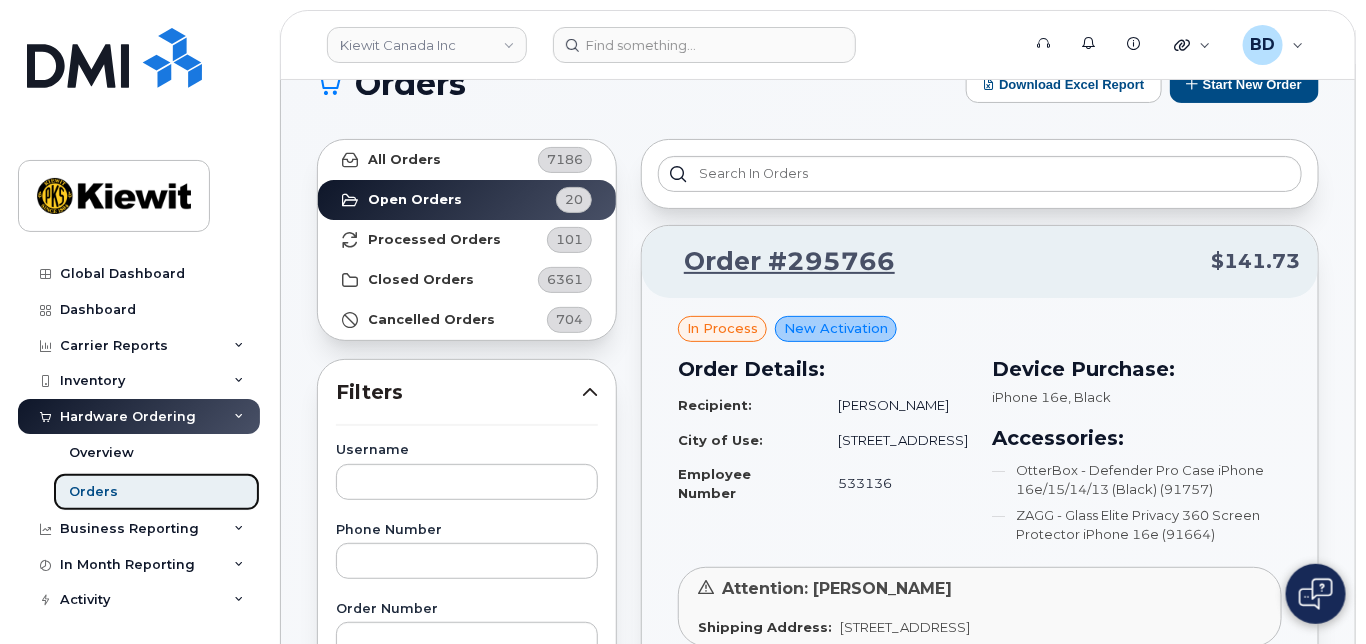 scroll, scrollTop: 0, scrollLeft: 0, axis: both 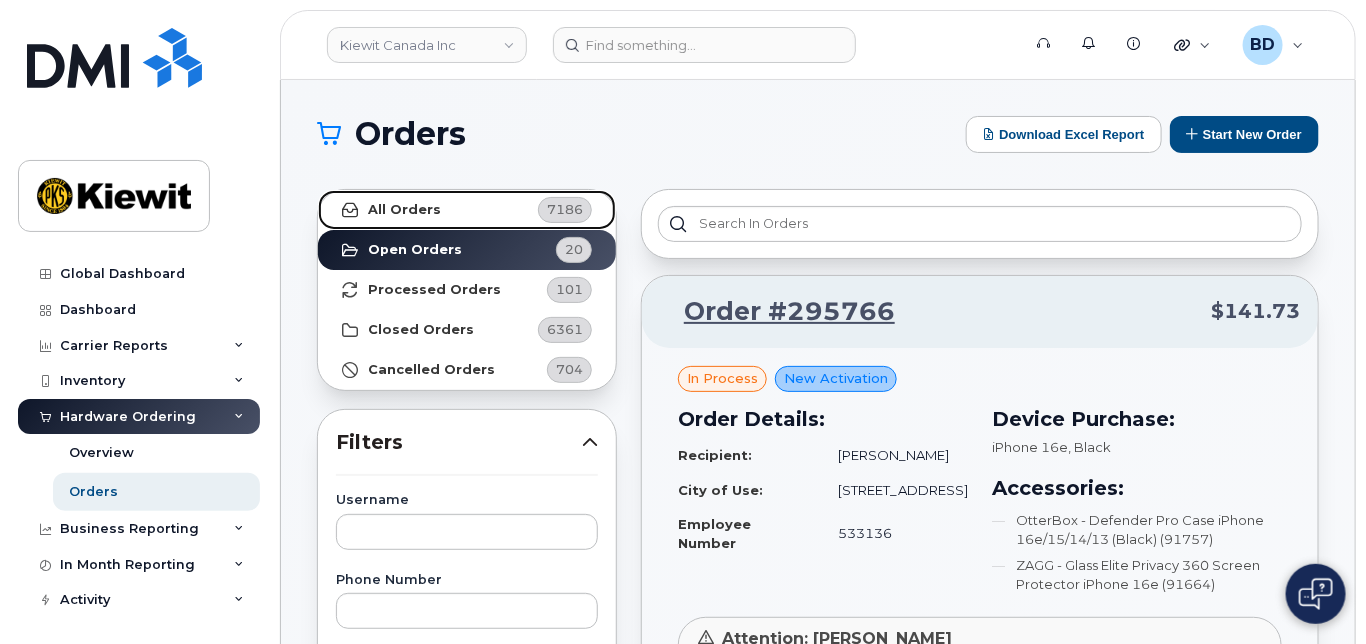 click on "All Orders" at bounding box center (404, 210) 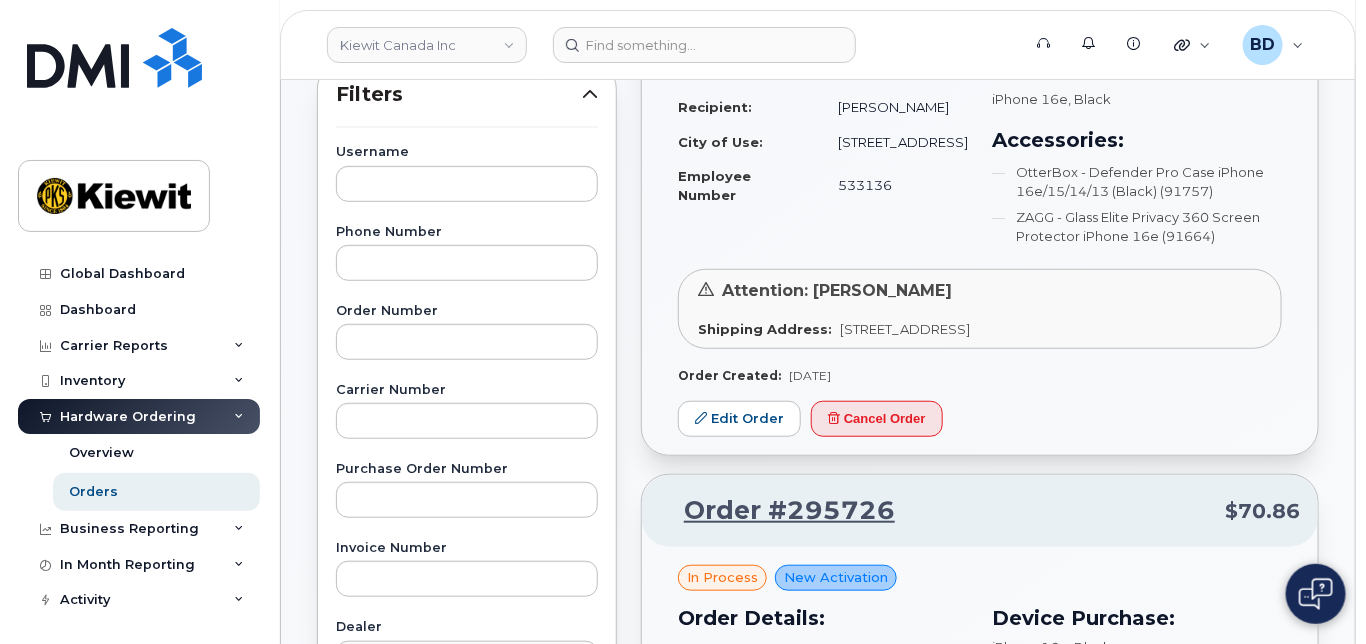 scroll, scrollTop: 400, scrollLeft: 0, axis: vertical 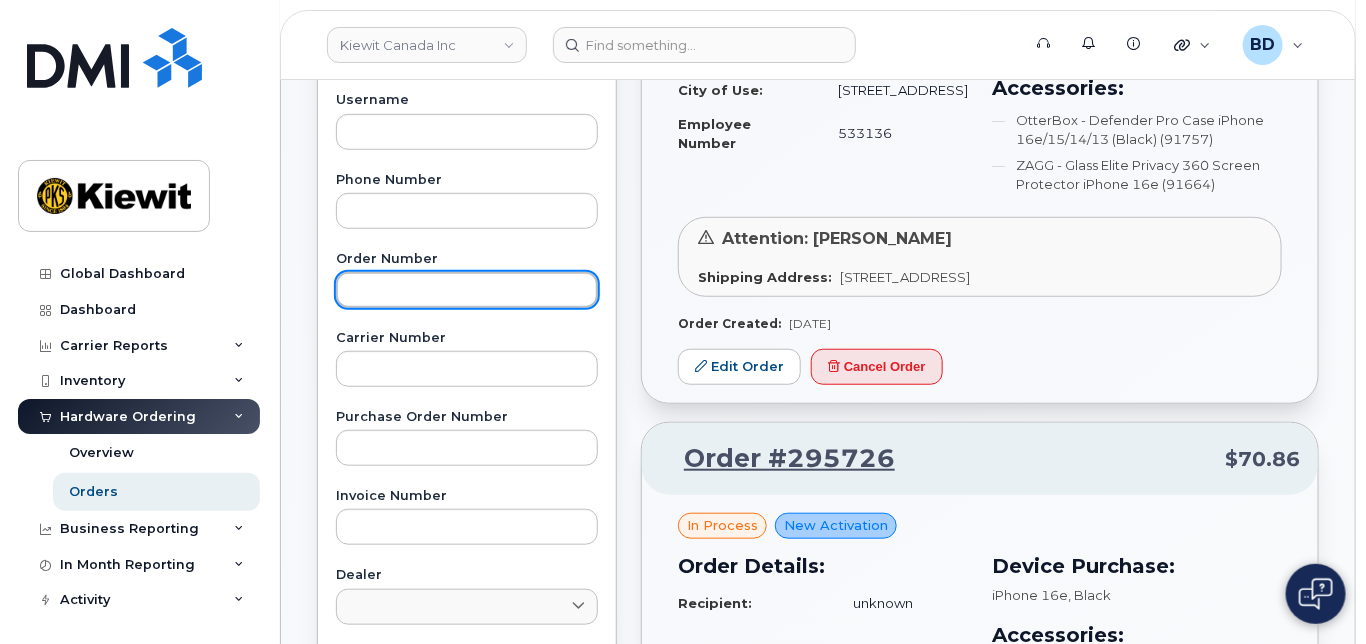 click at bounding box center [467, 290] 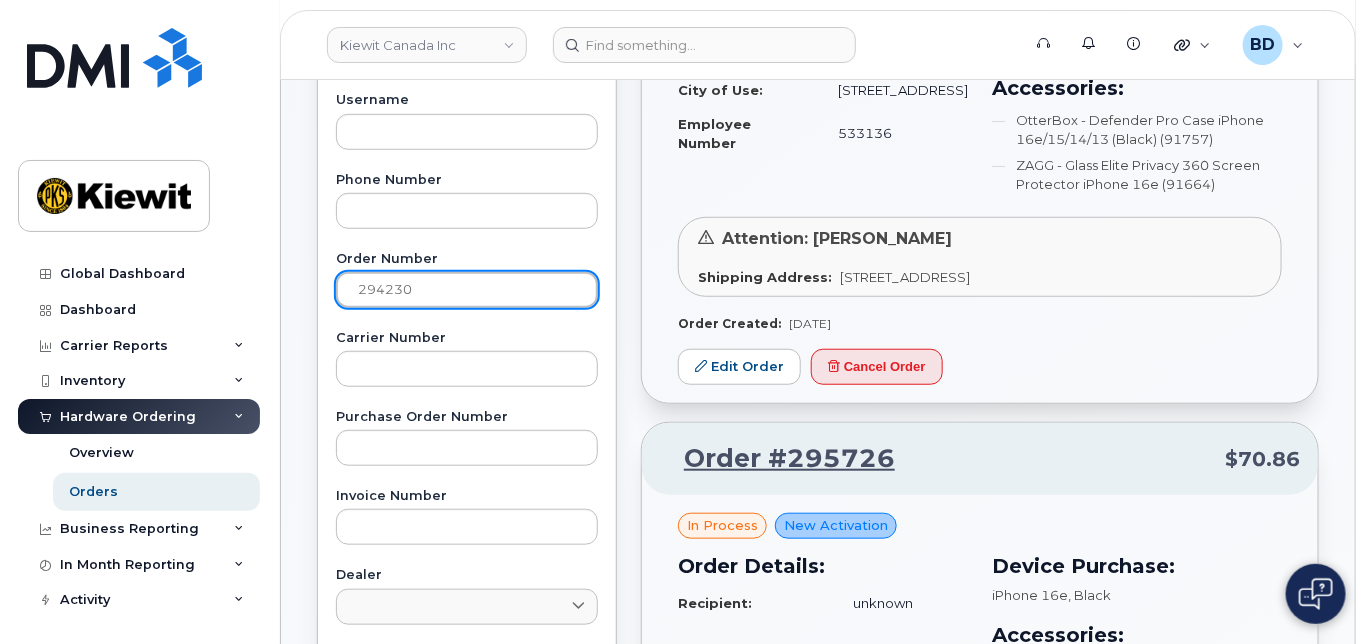 type on "294230" 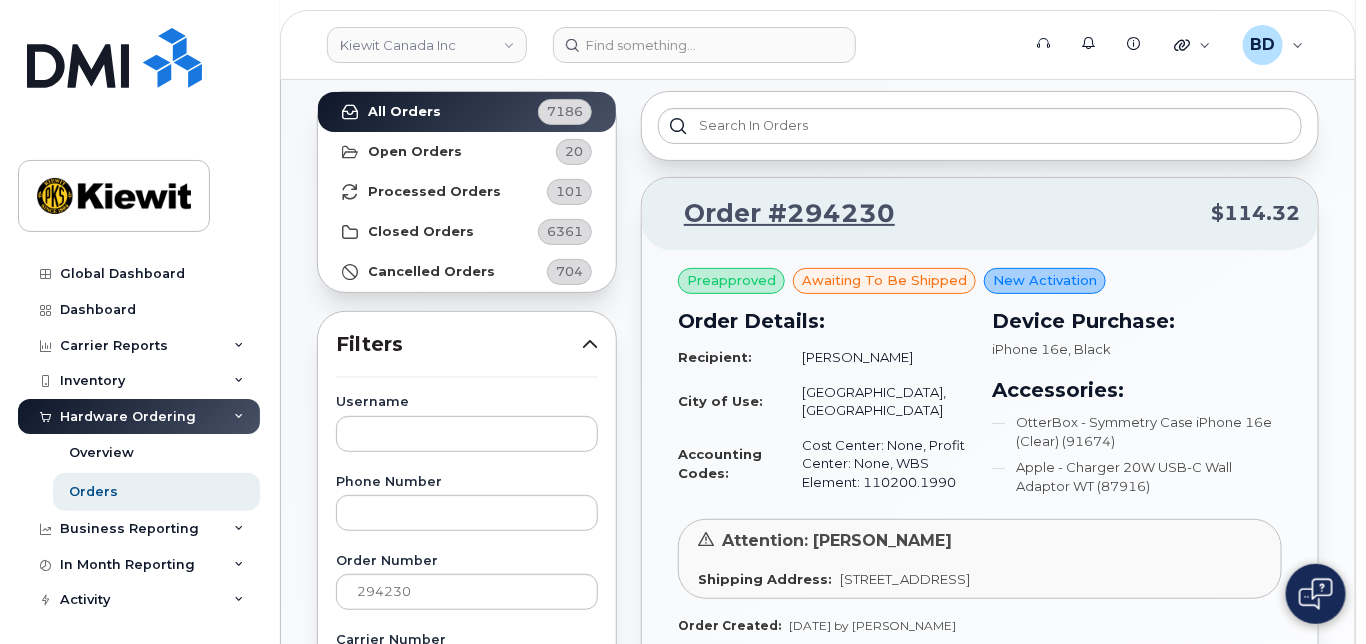 scroll, scrollTop: 133, scrollLeft: 0, axis: vertical 